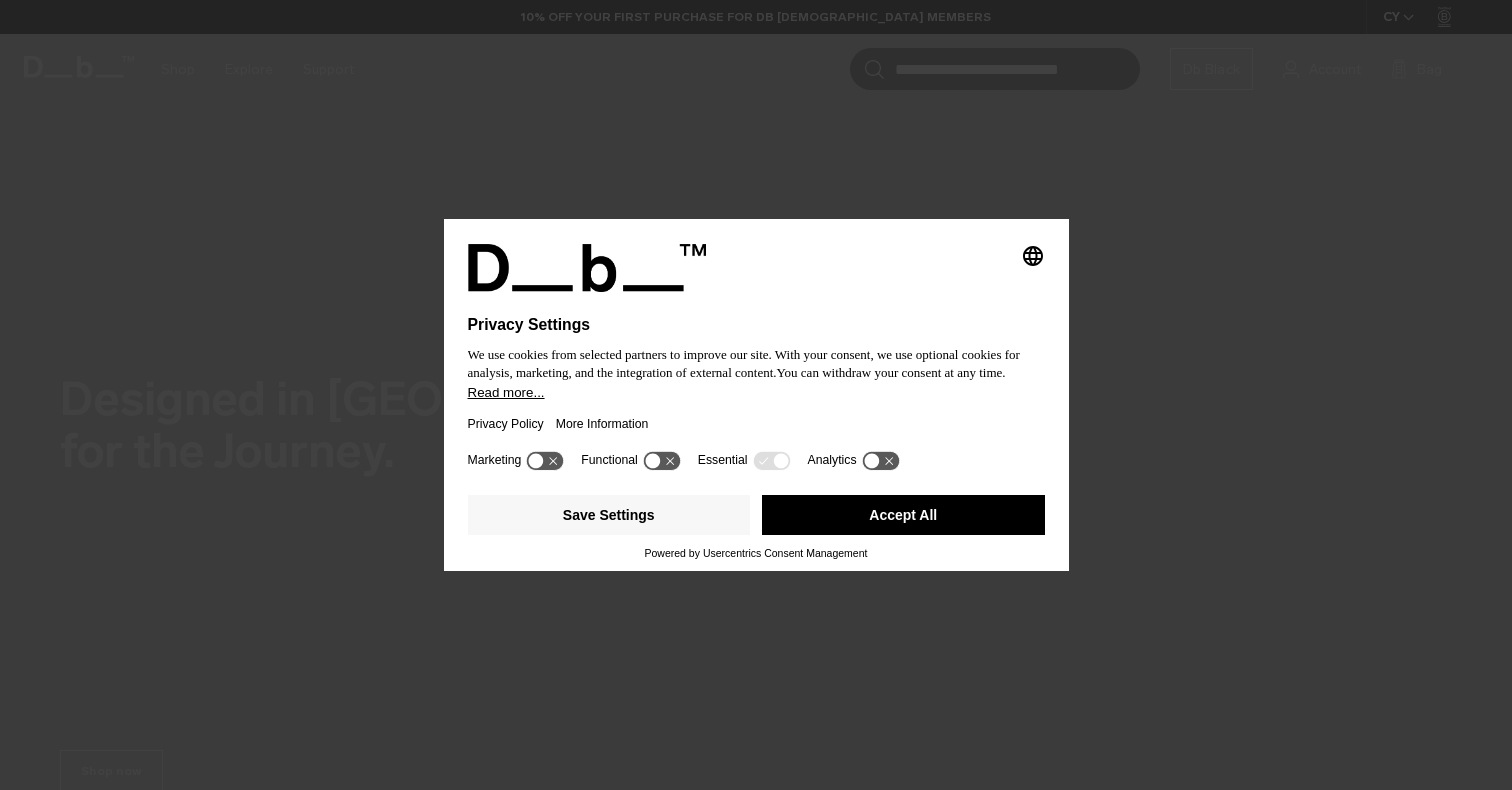 scroll, scrollTop: 0, scrollLeft: 0, axis: both 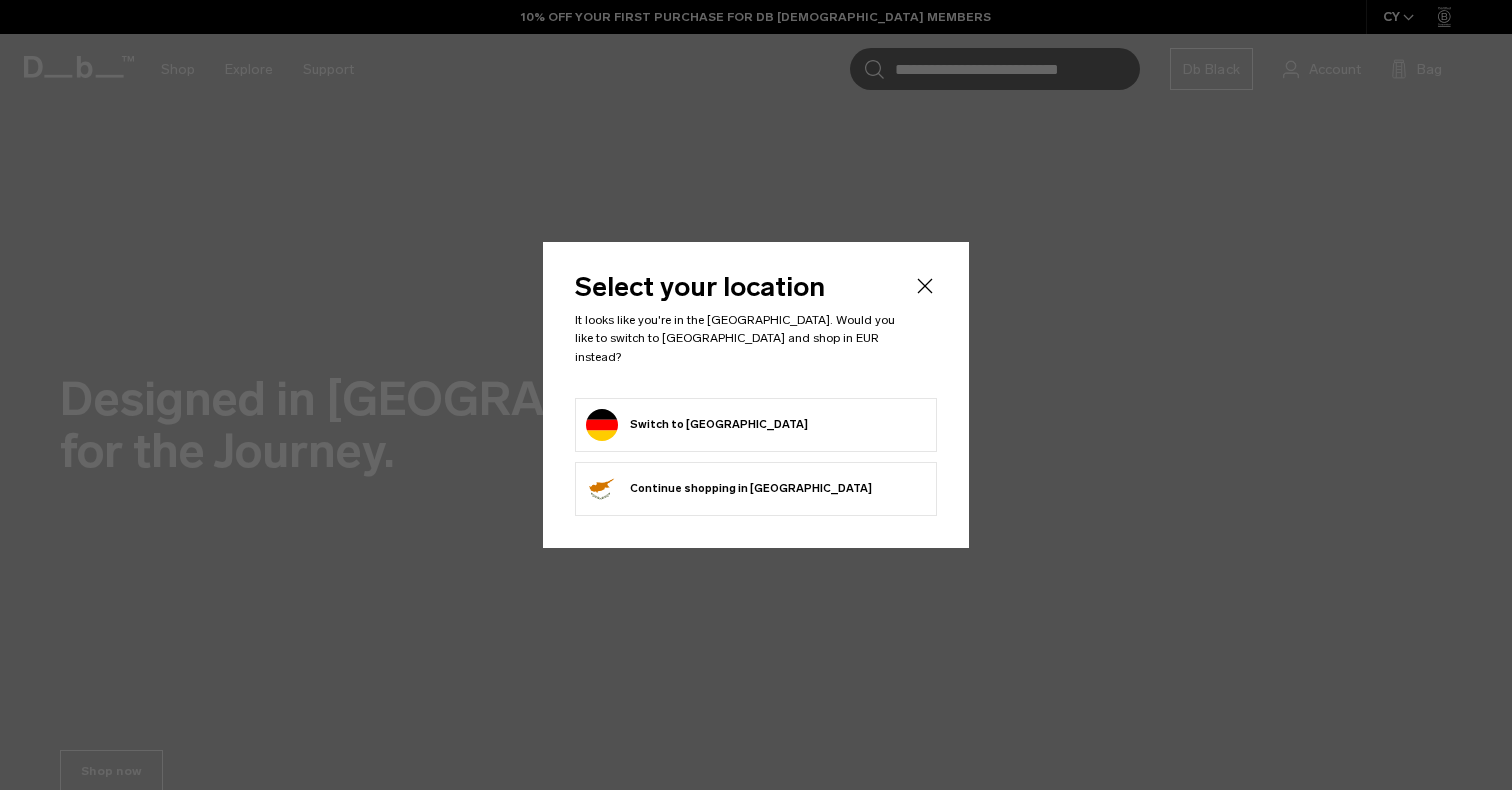 click on "Switch to Germany" 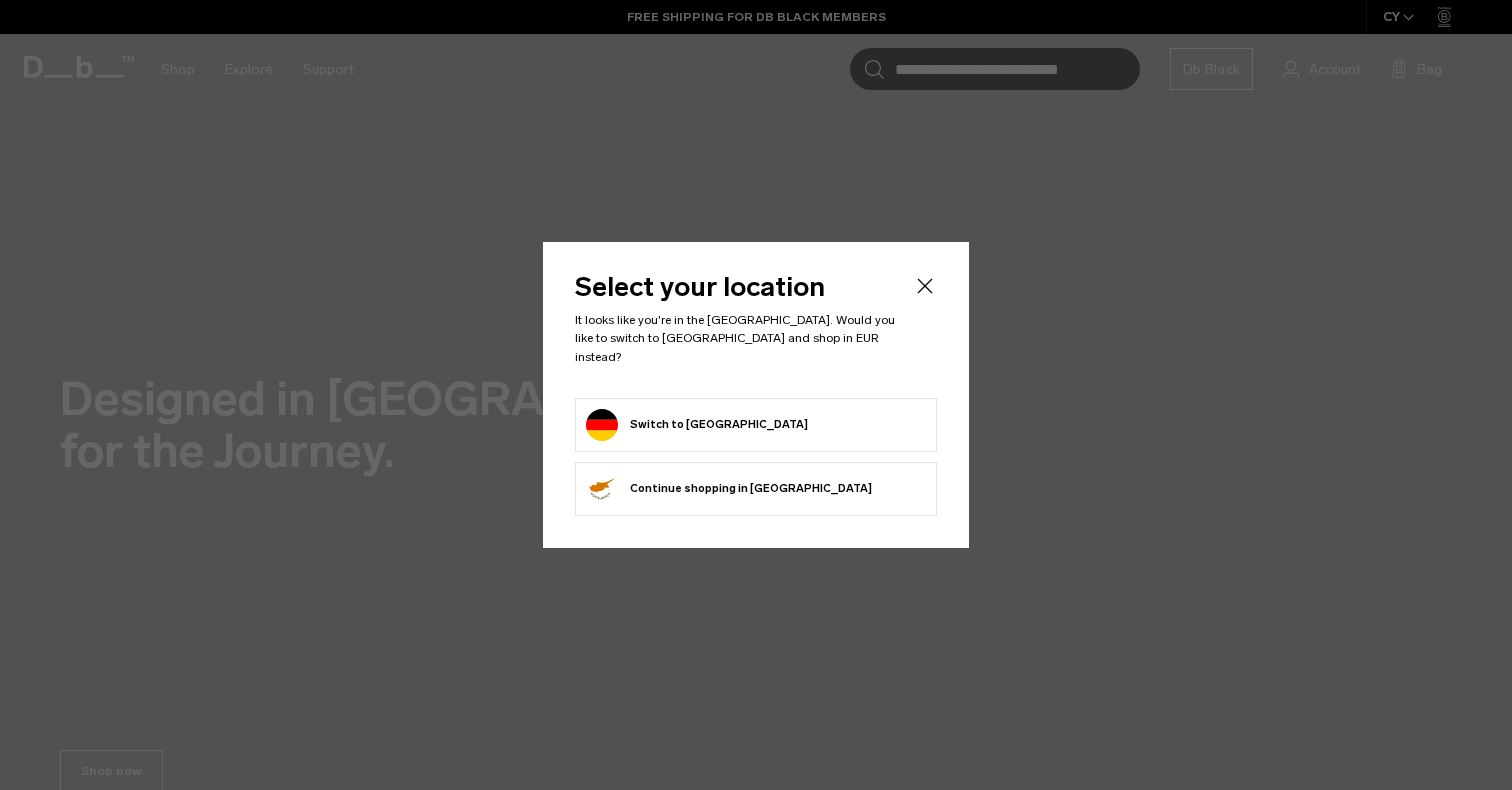 click on "Switch to Germany" at bounding box center [697, 425] 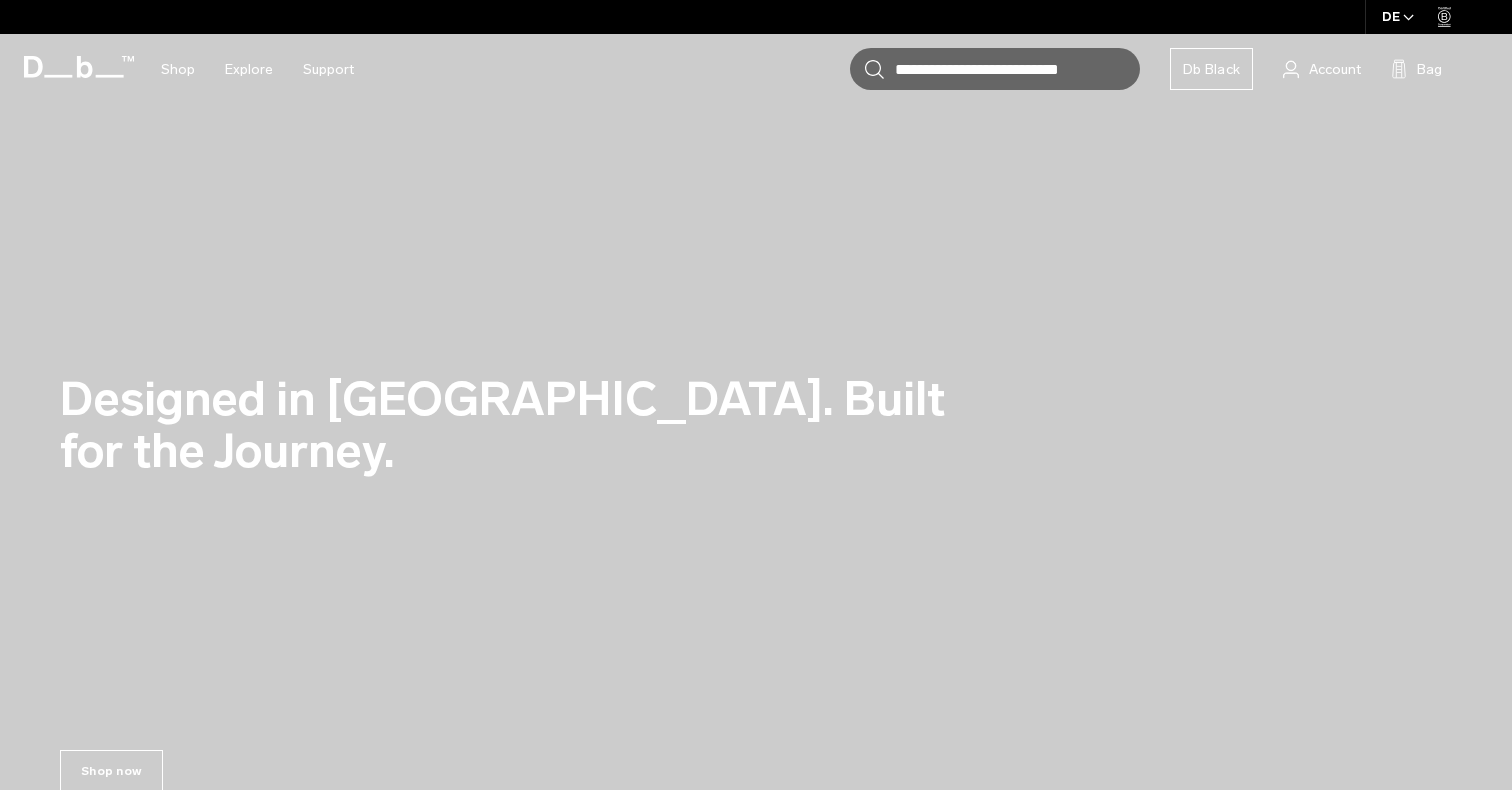 scroll, scrollTop: 0, scrollLeft: 0, axis: both 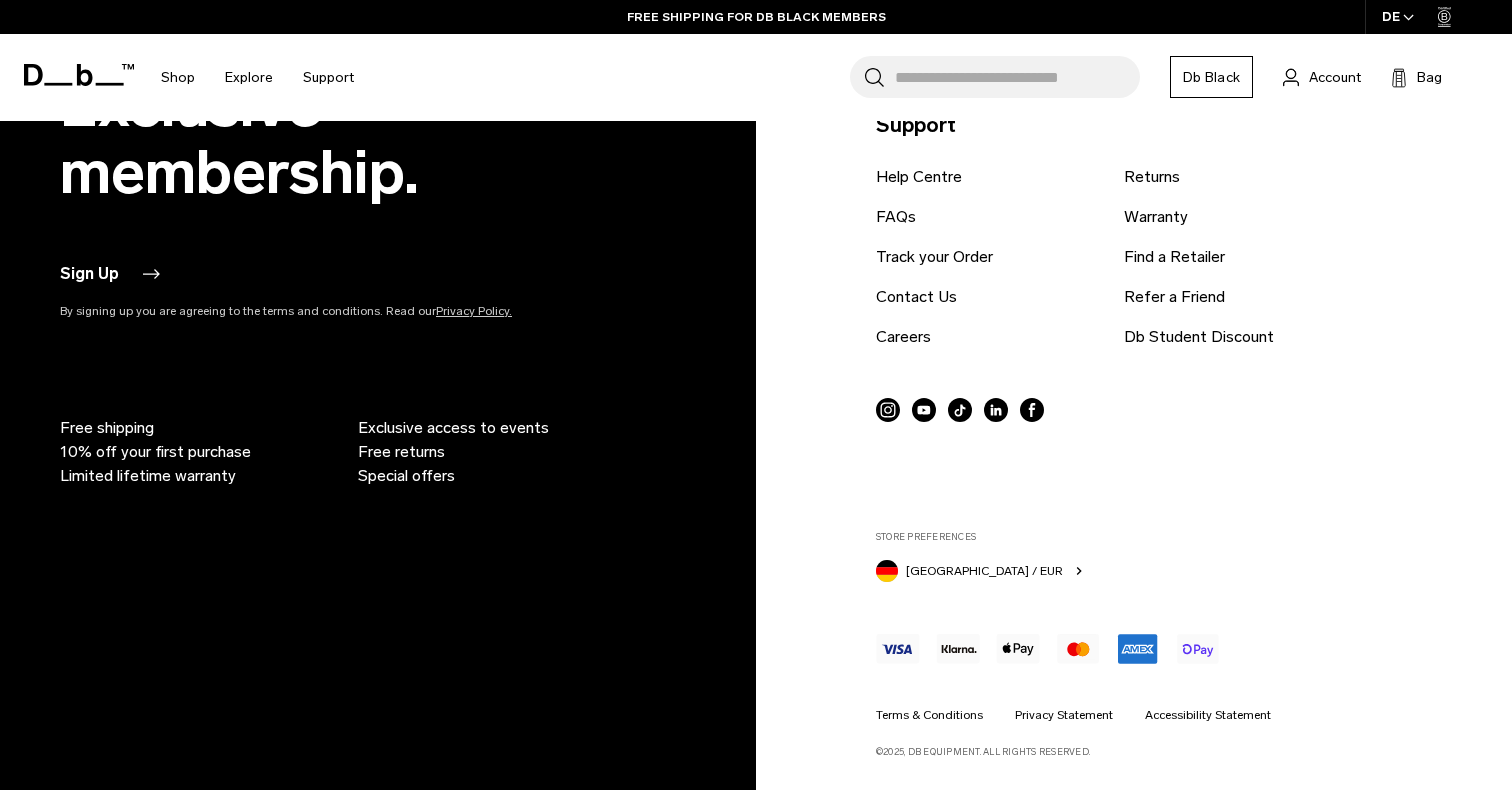click 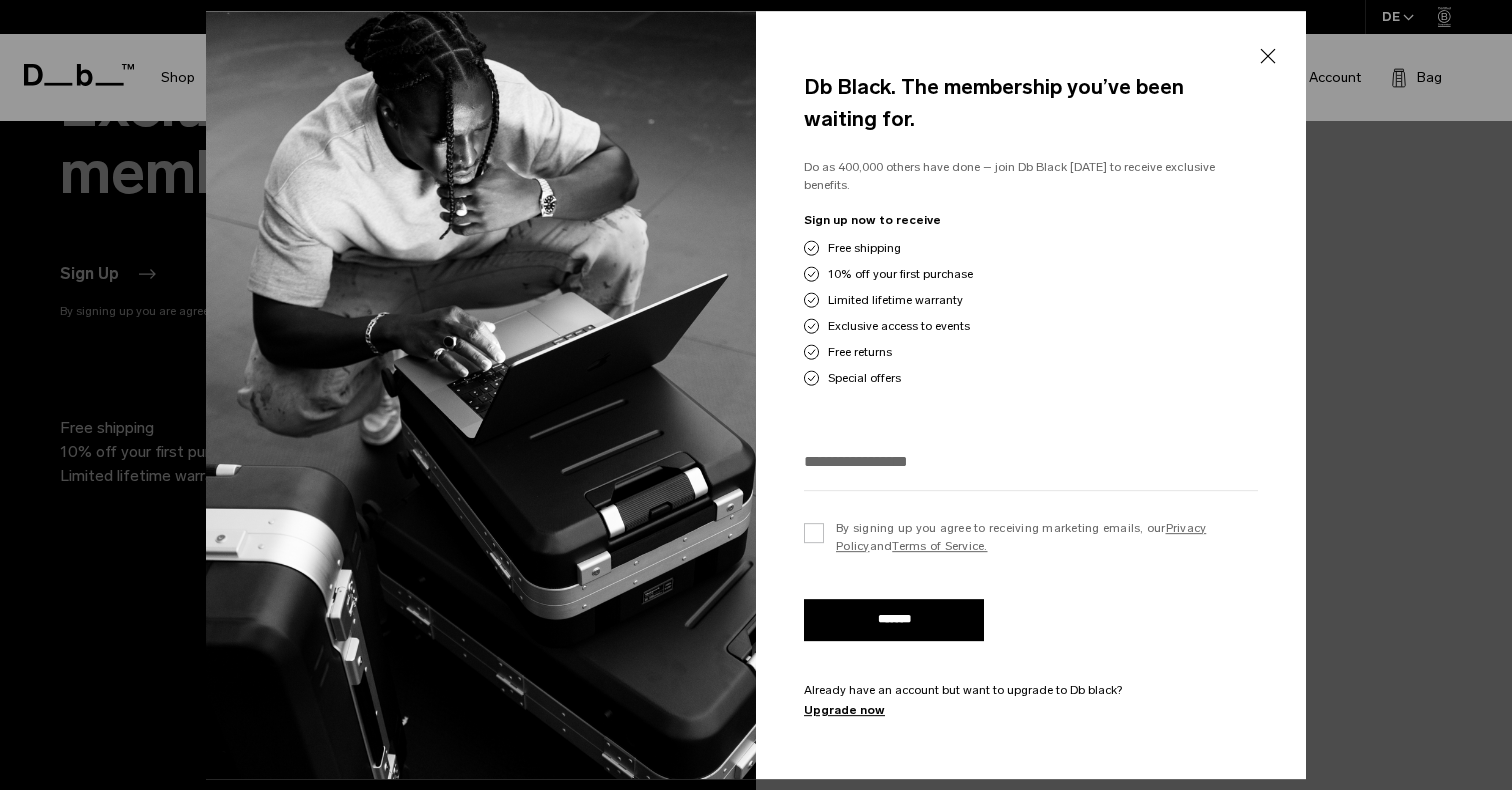 click at bounding box center (1031, 461) 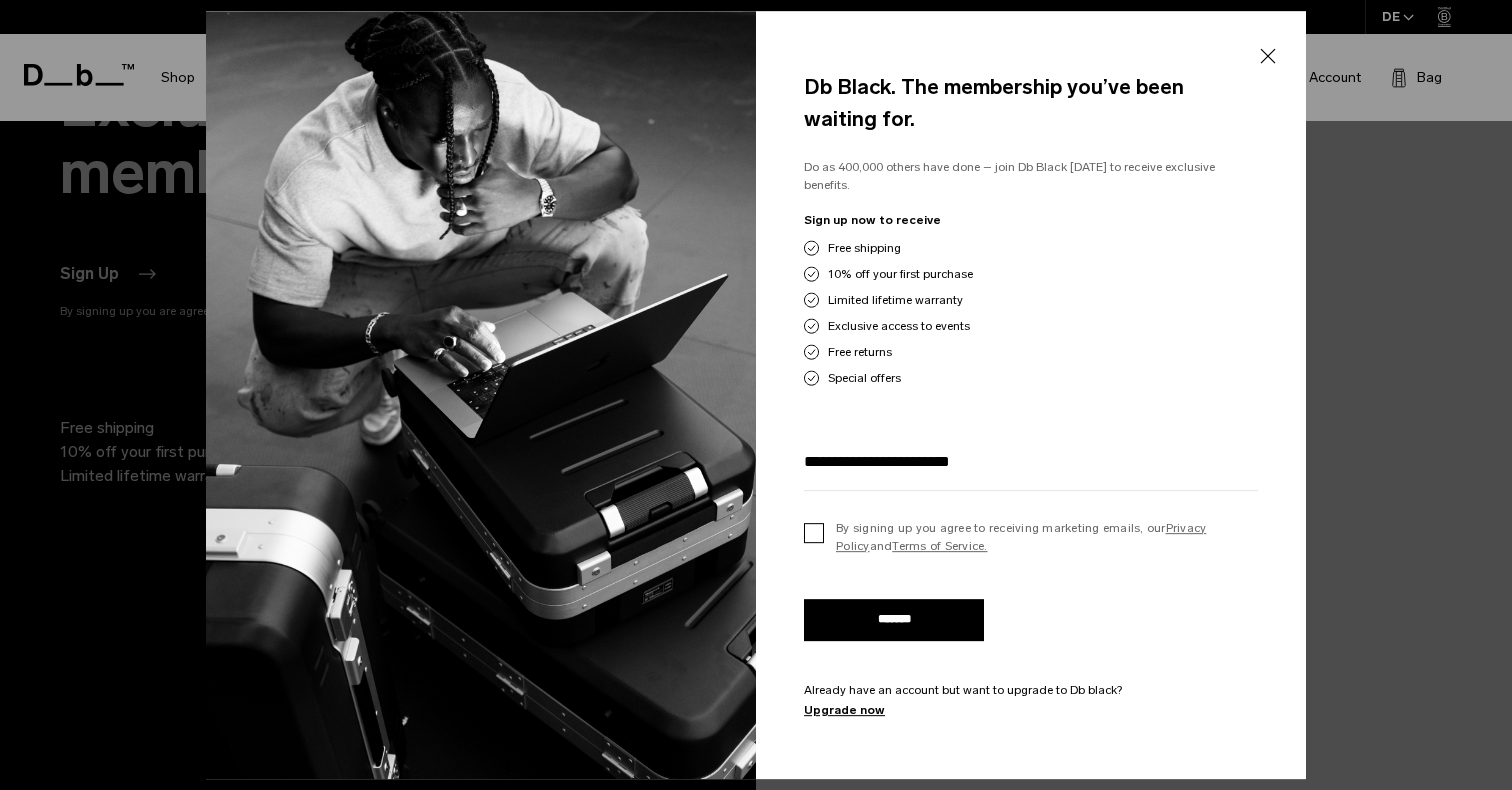 type on "**********" 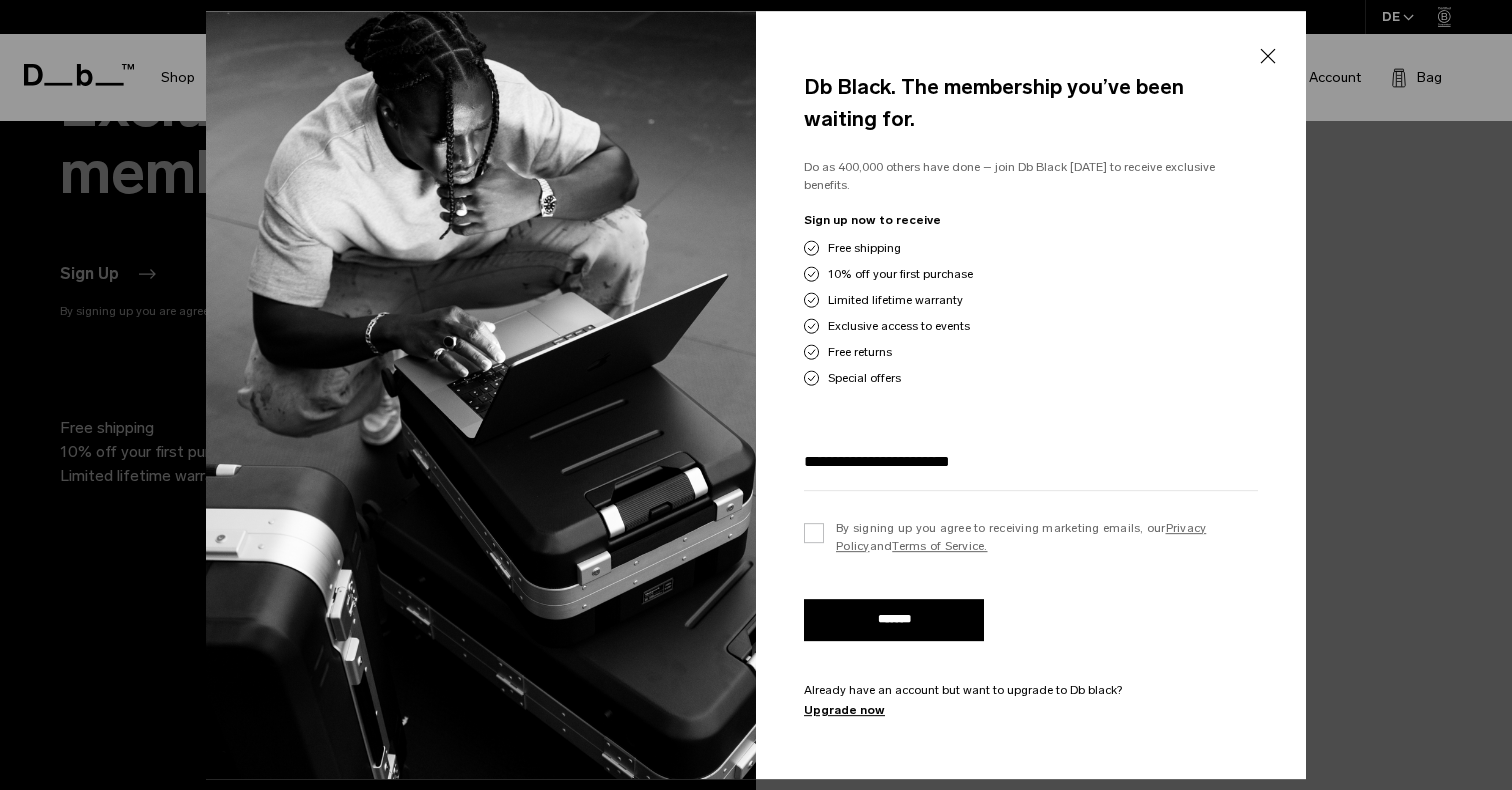 click on "*******" at bounding box center [894, 620] 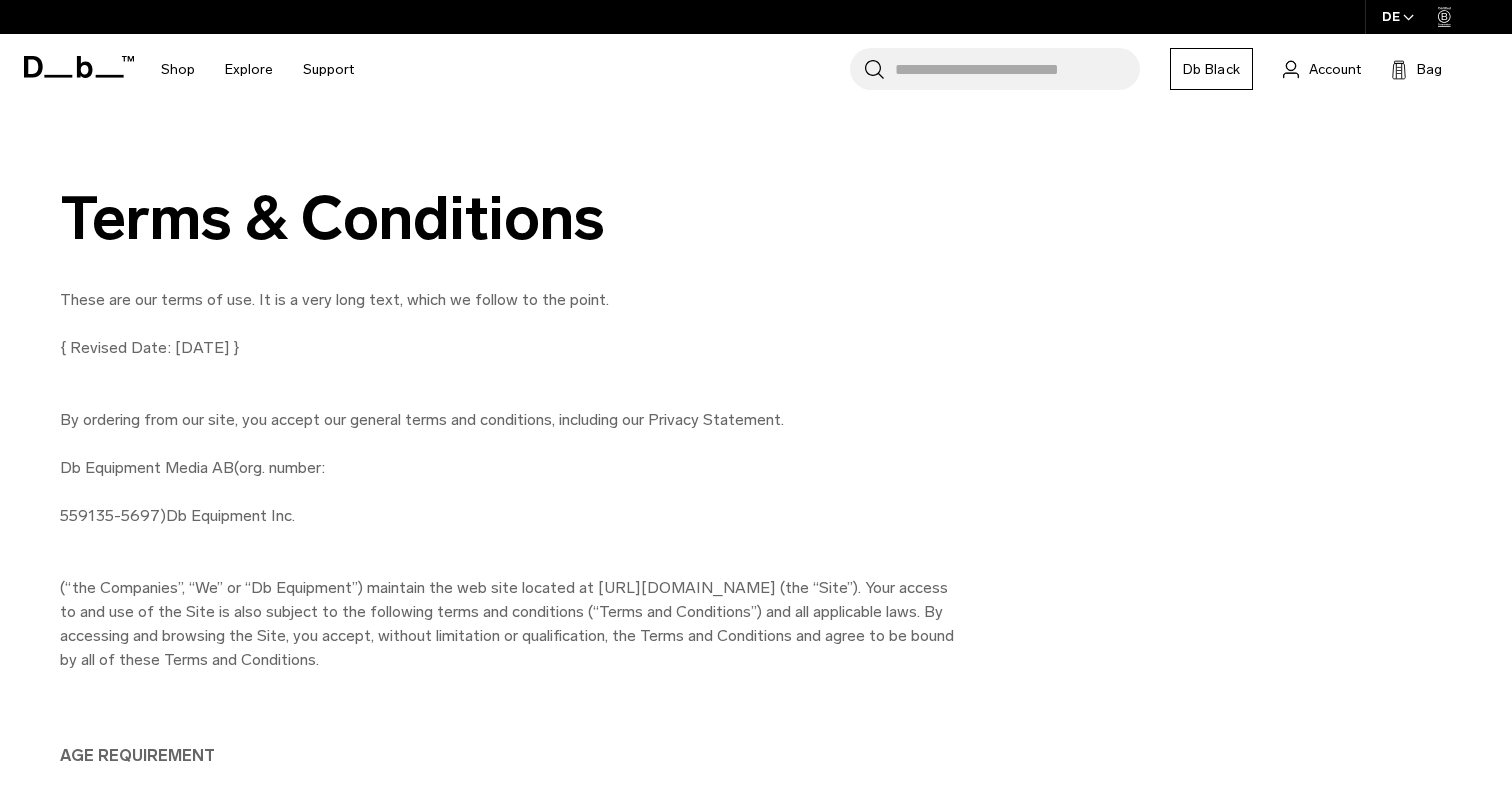 scroll, scrollTop: 0, scrollLeft: 0, axis: both 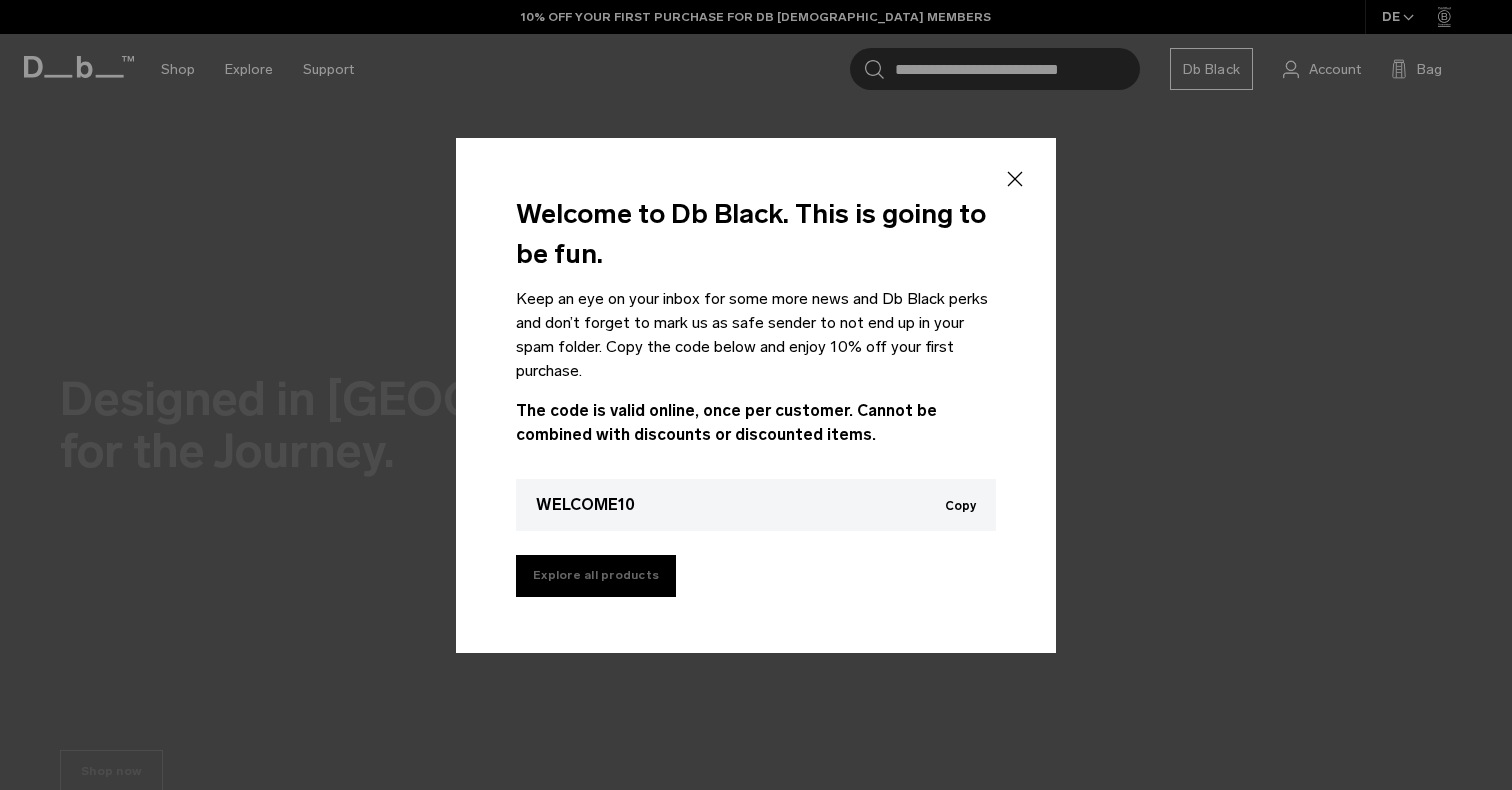 click on "Explore all products" at bounding box center (596, 576) 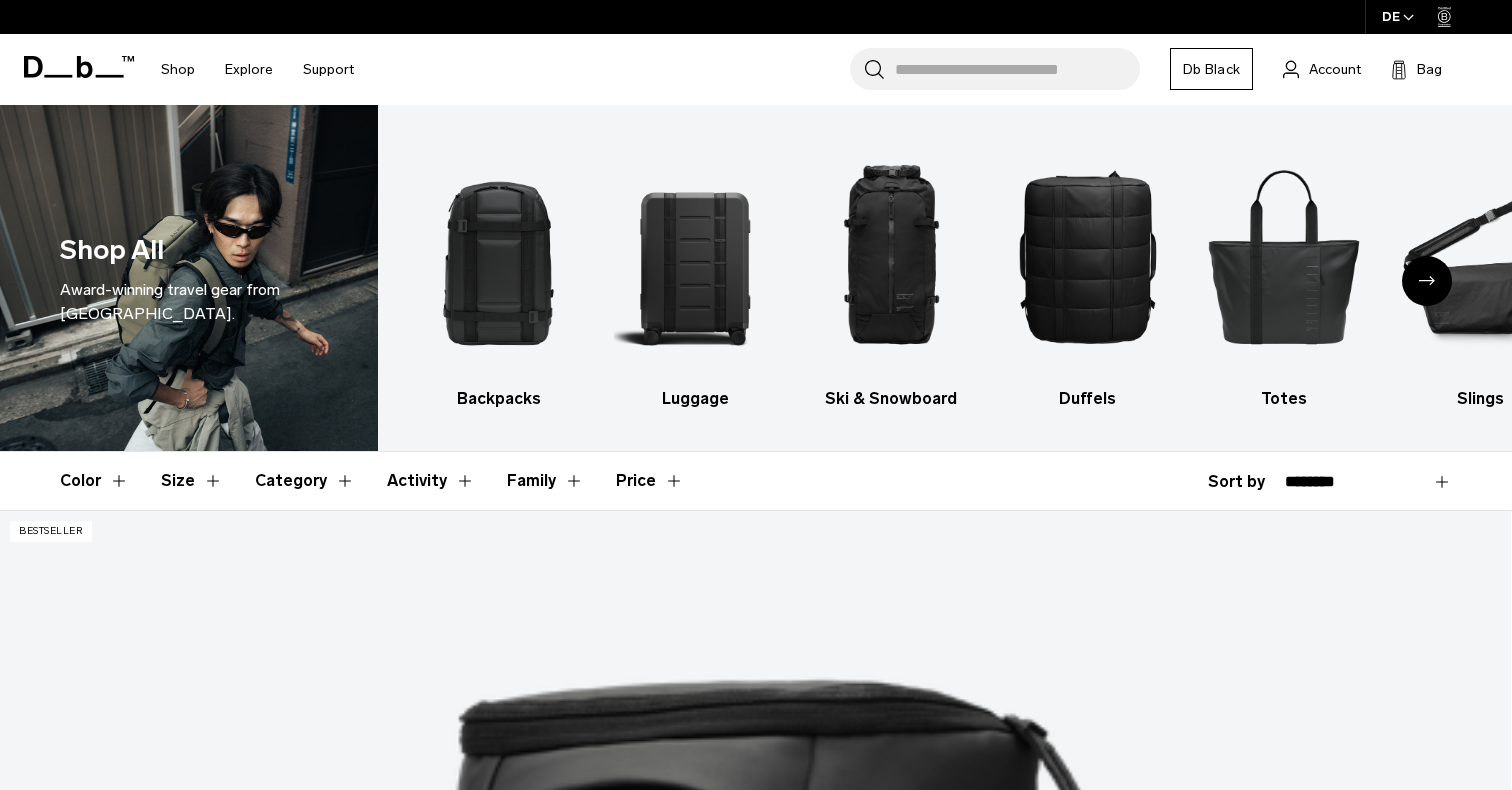scroll, scrollTop: 0, scrollLeft: 0, axis: both 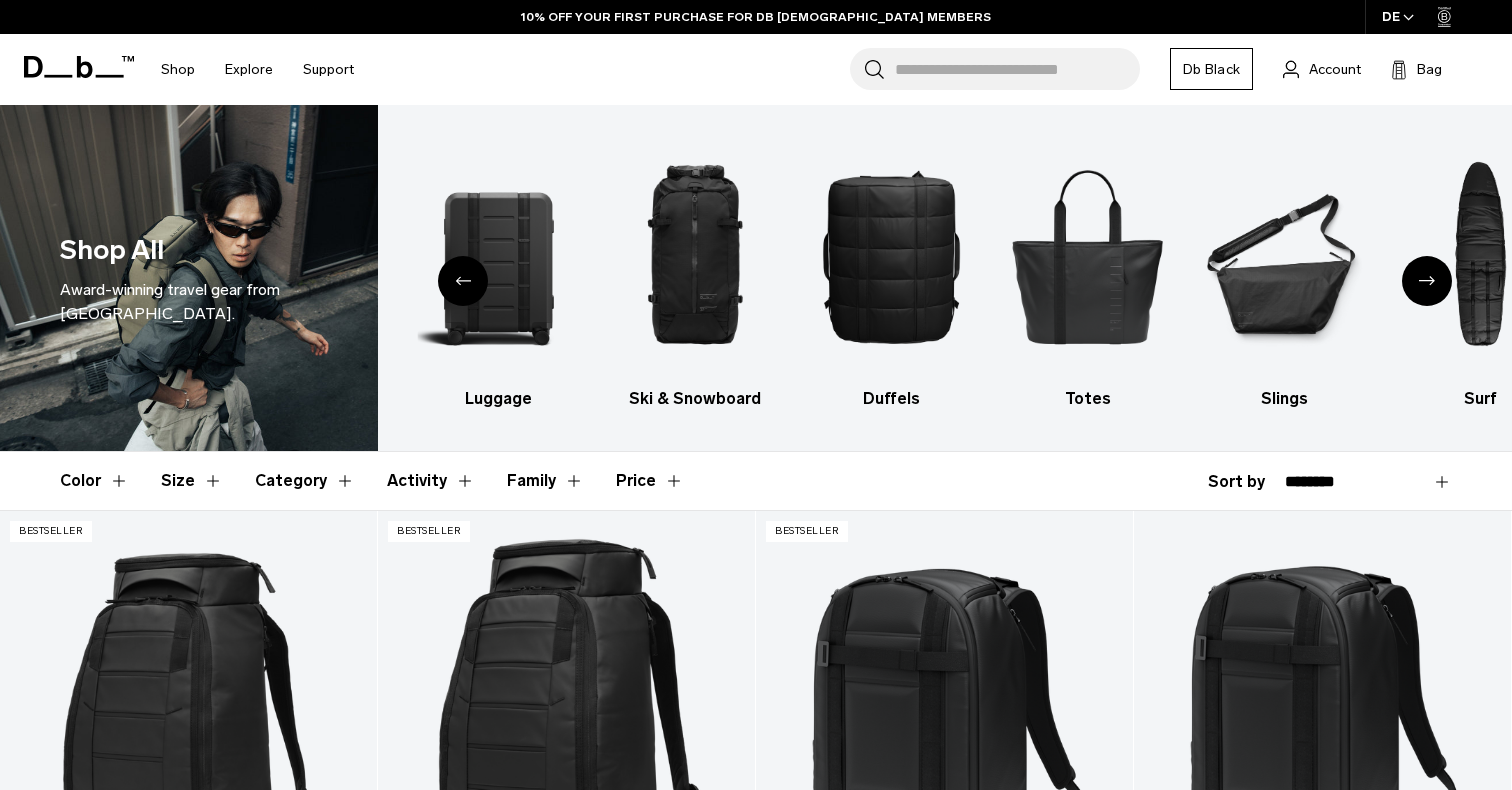 click at bounding box center (79, 67) 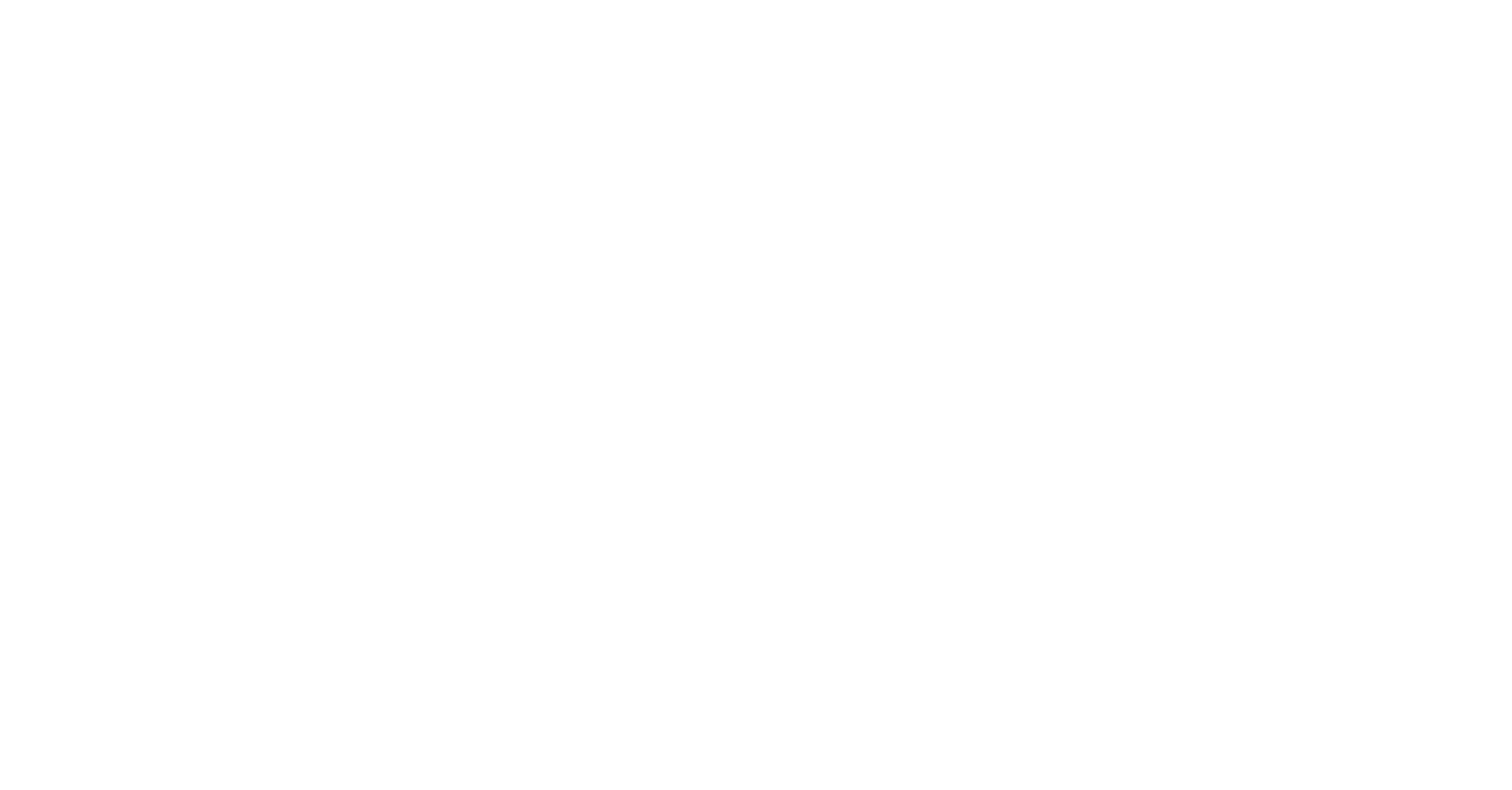scroll, scrollTop: 0, scrollLeft: 0, axis: both 